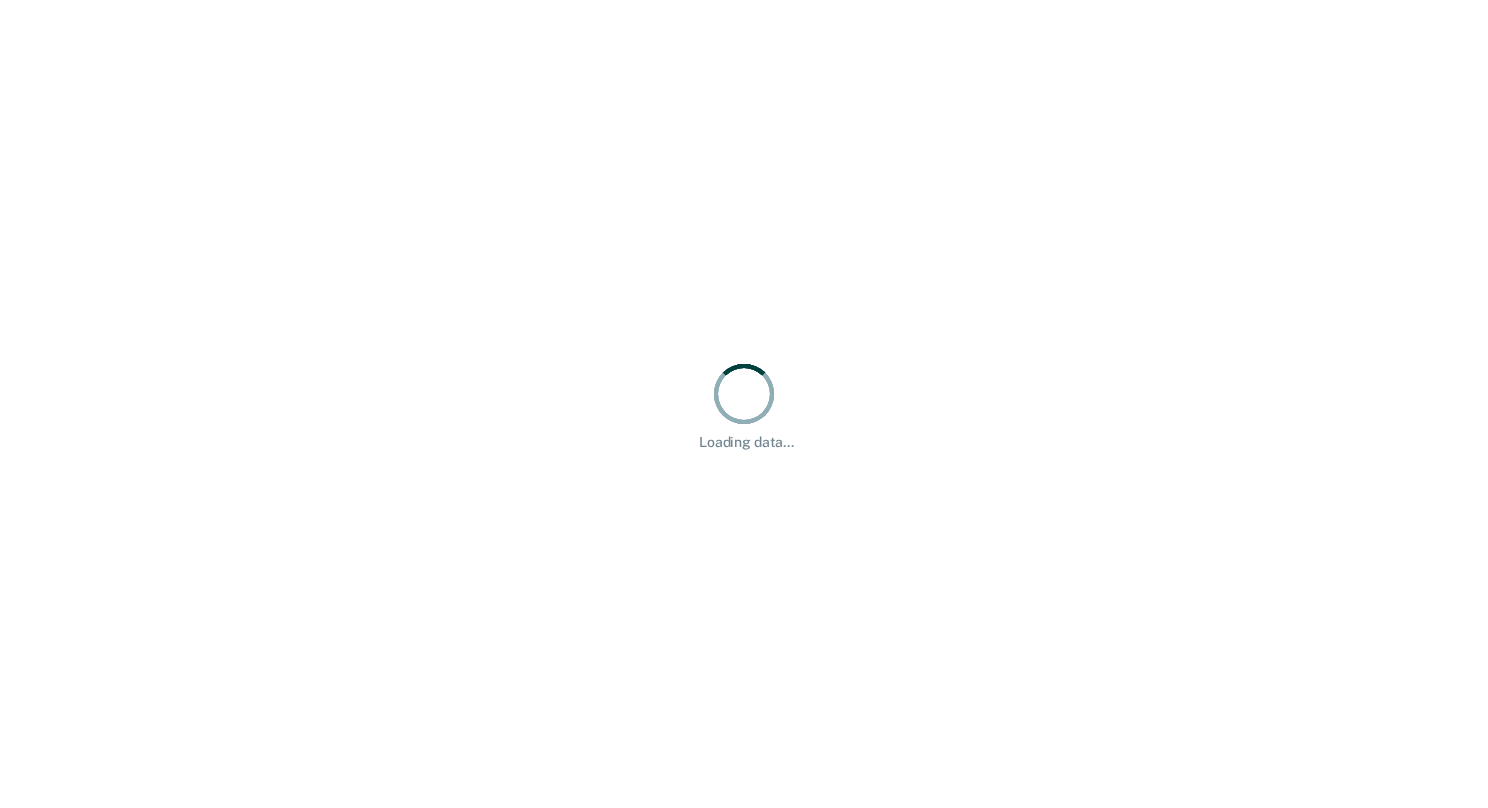scroll, scrollTop: 0, scrollLeft: 0, axis: both 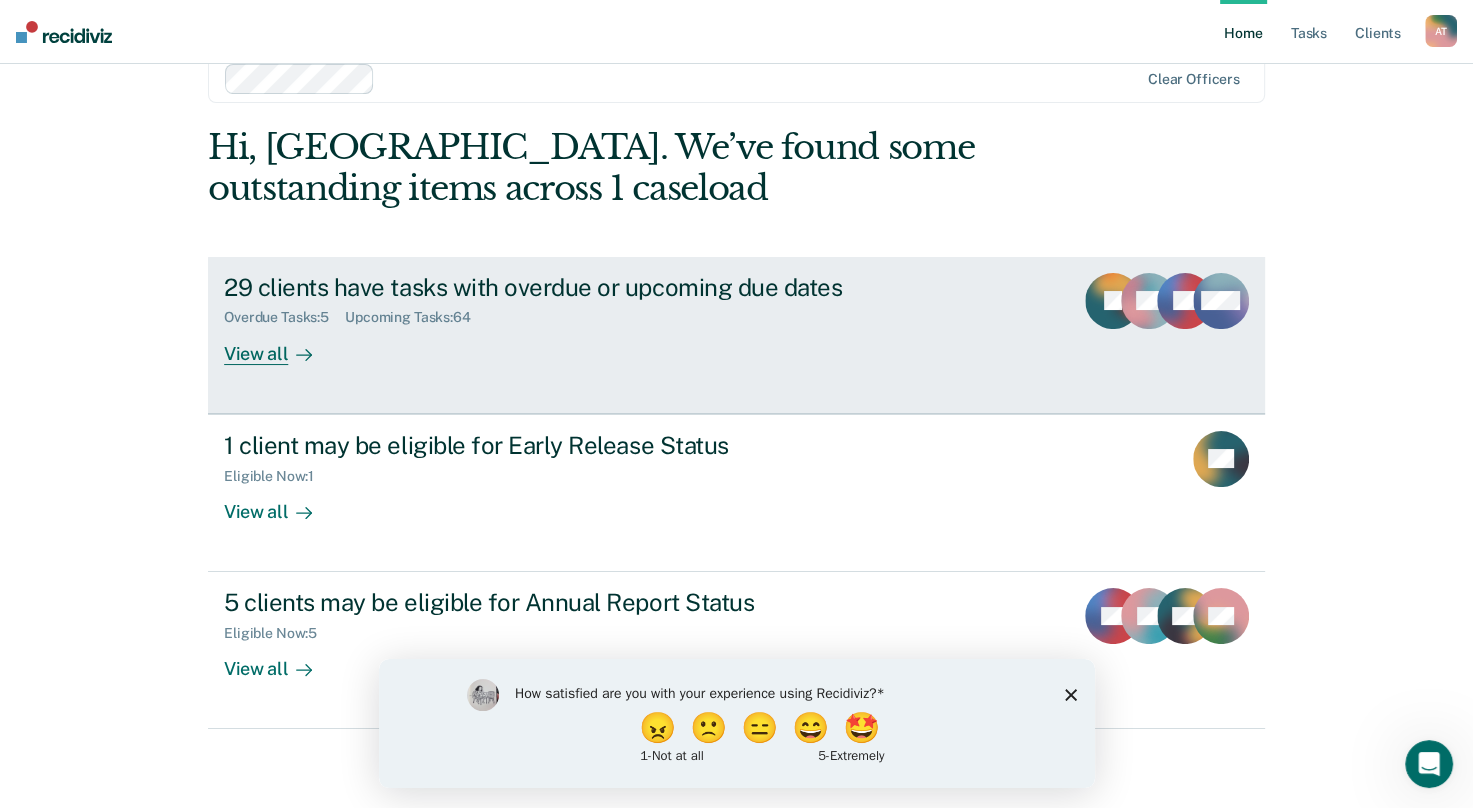 click on "29 clients have tasks with overdue or upcoming due dates Overdue Tasks :  5 Upcoming Tasks :  64 View all" at bounding box center [599, 319] 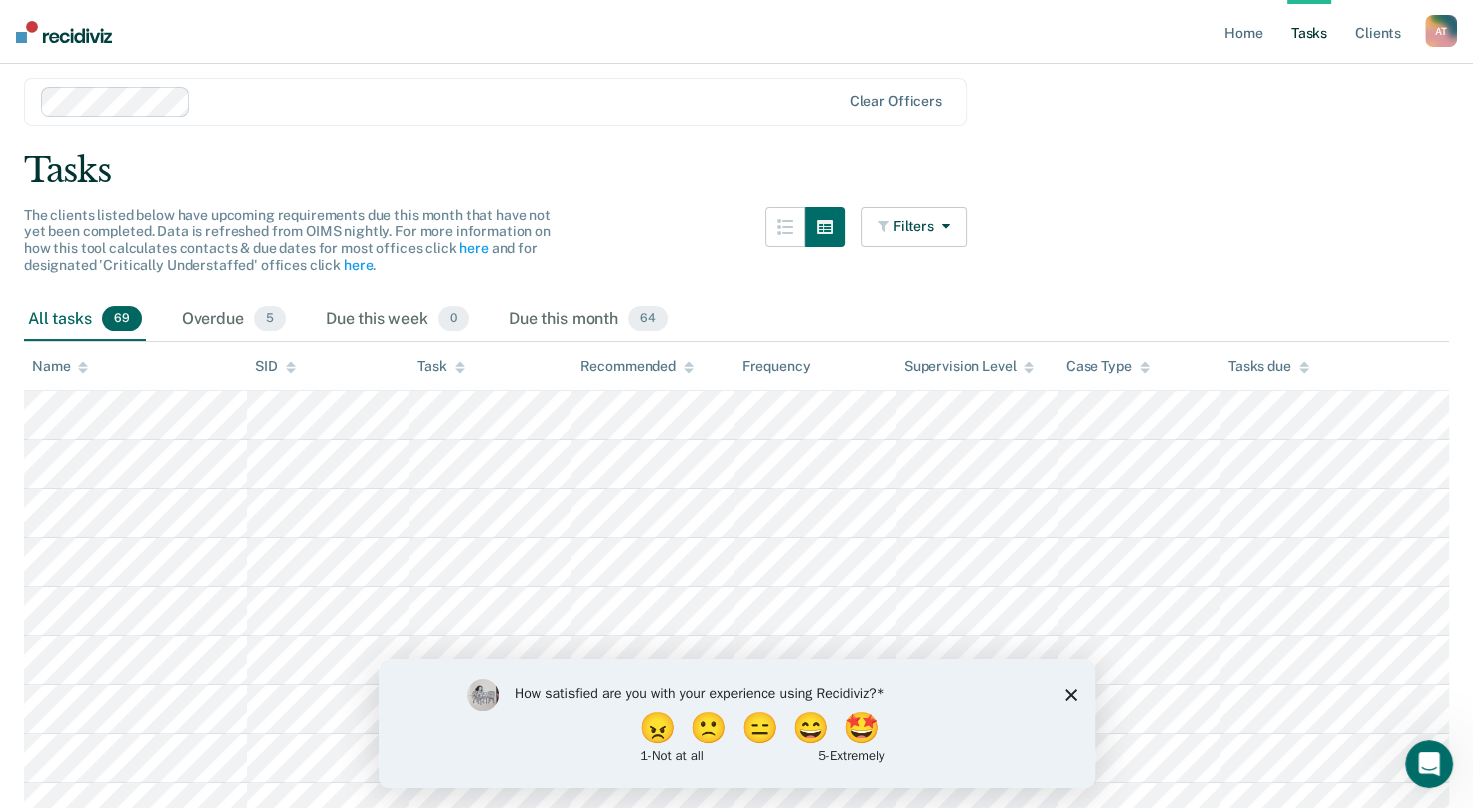 scroll, scrollTop: 0, scrollLeft: 0, axis: both 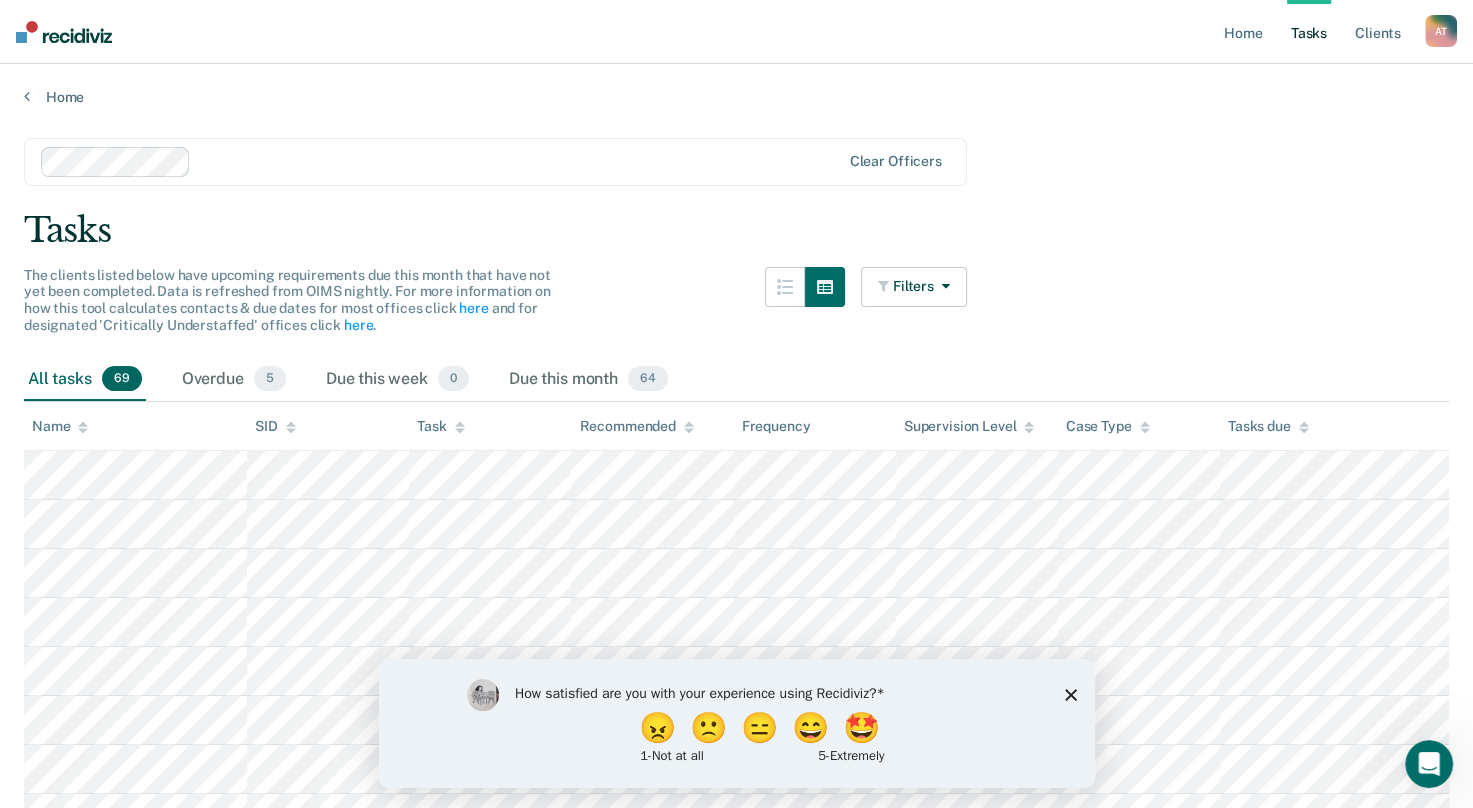 click on "Tasks" at bounding box center (736, 230) 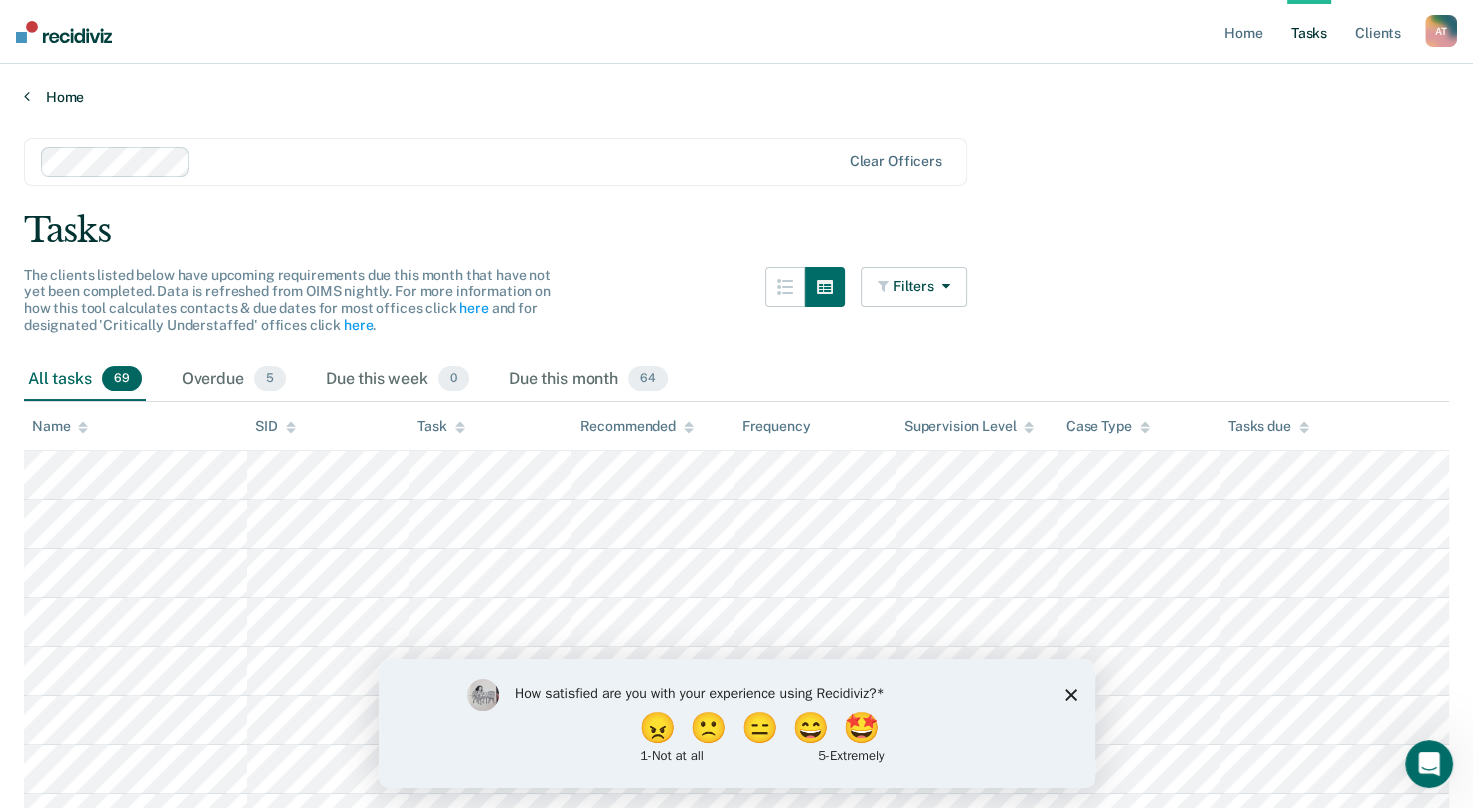 click on "Home" at bounding box center [736, 97] 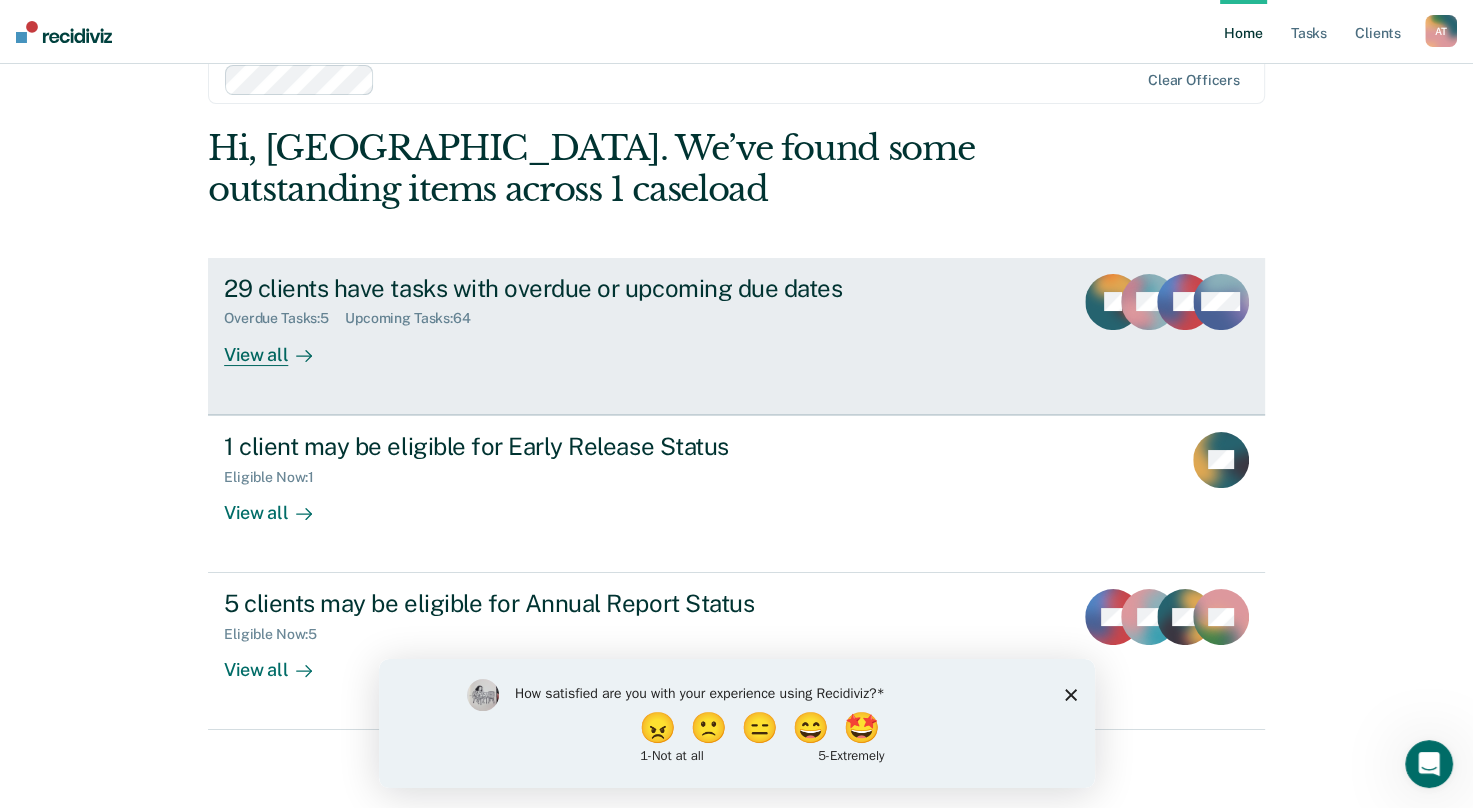 scroll, scrollTop: 41, scrollLeft: 0, axis: vertical 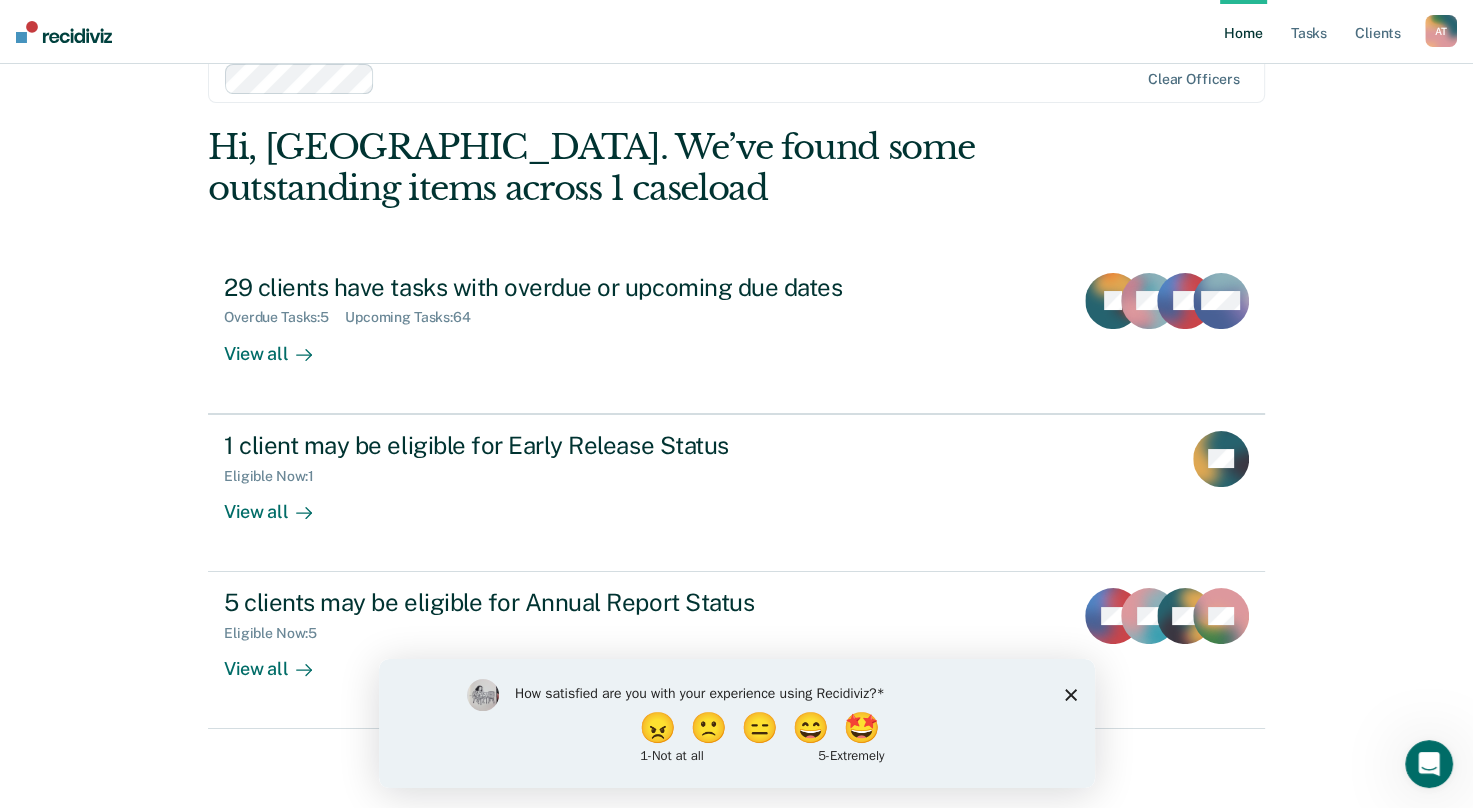click 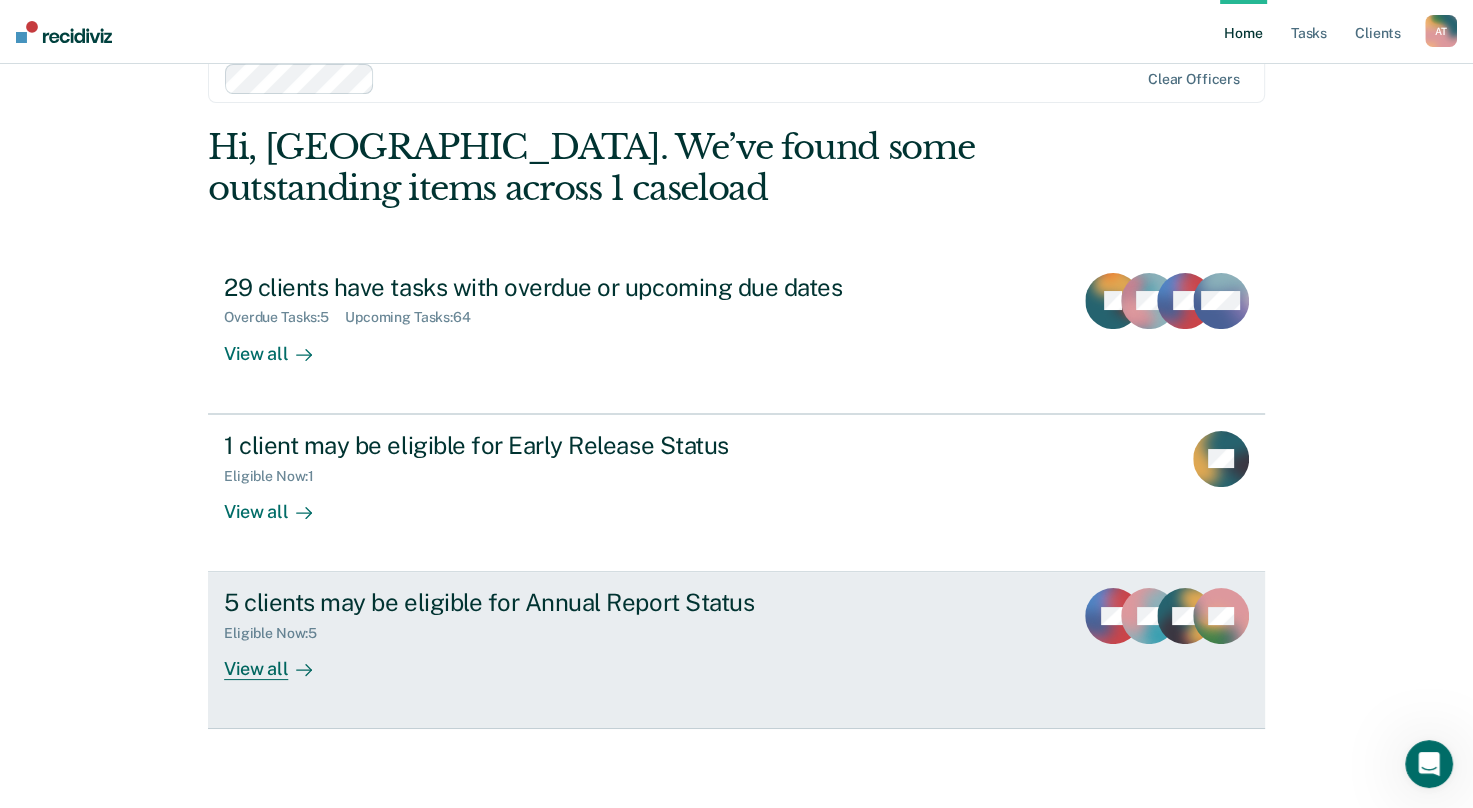 click on "Eligible Now :  5" at bounding box center (575, 629) 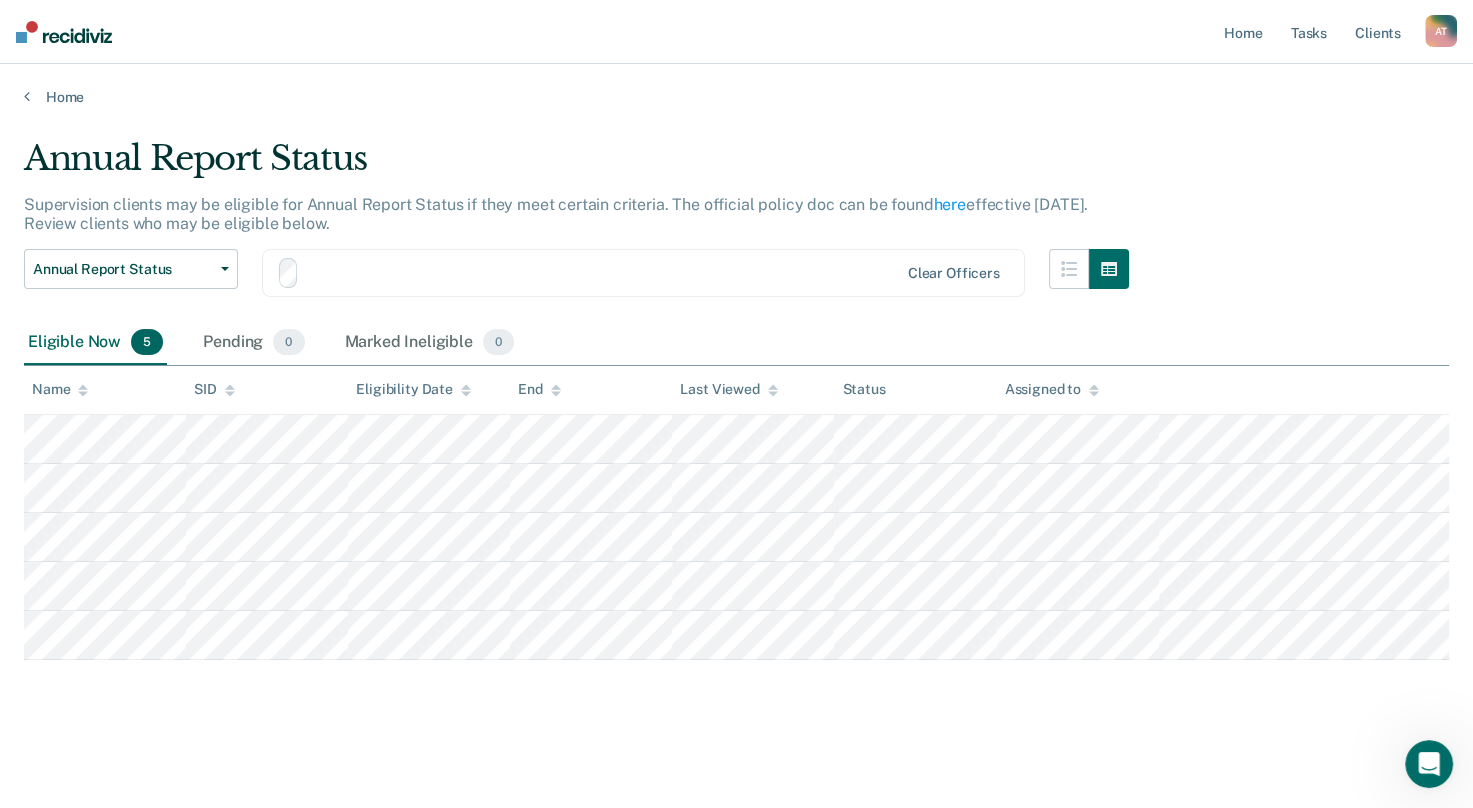scroll, scrollTop: 0, scrollLeft: 0, axis: both 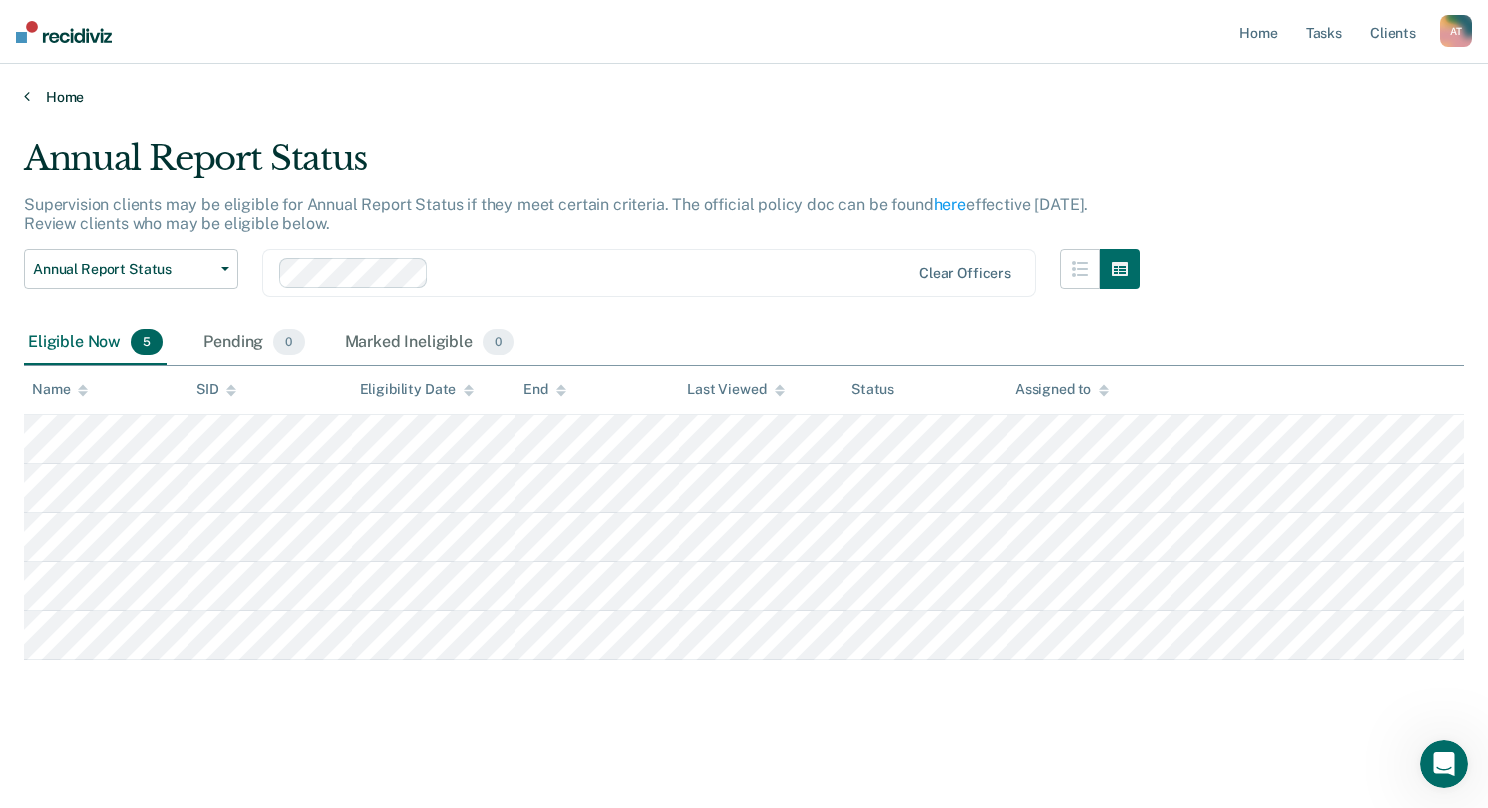 click on "Home" at bounding box center [744, 97] 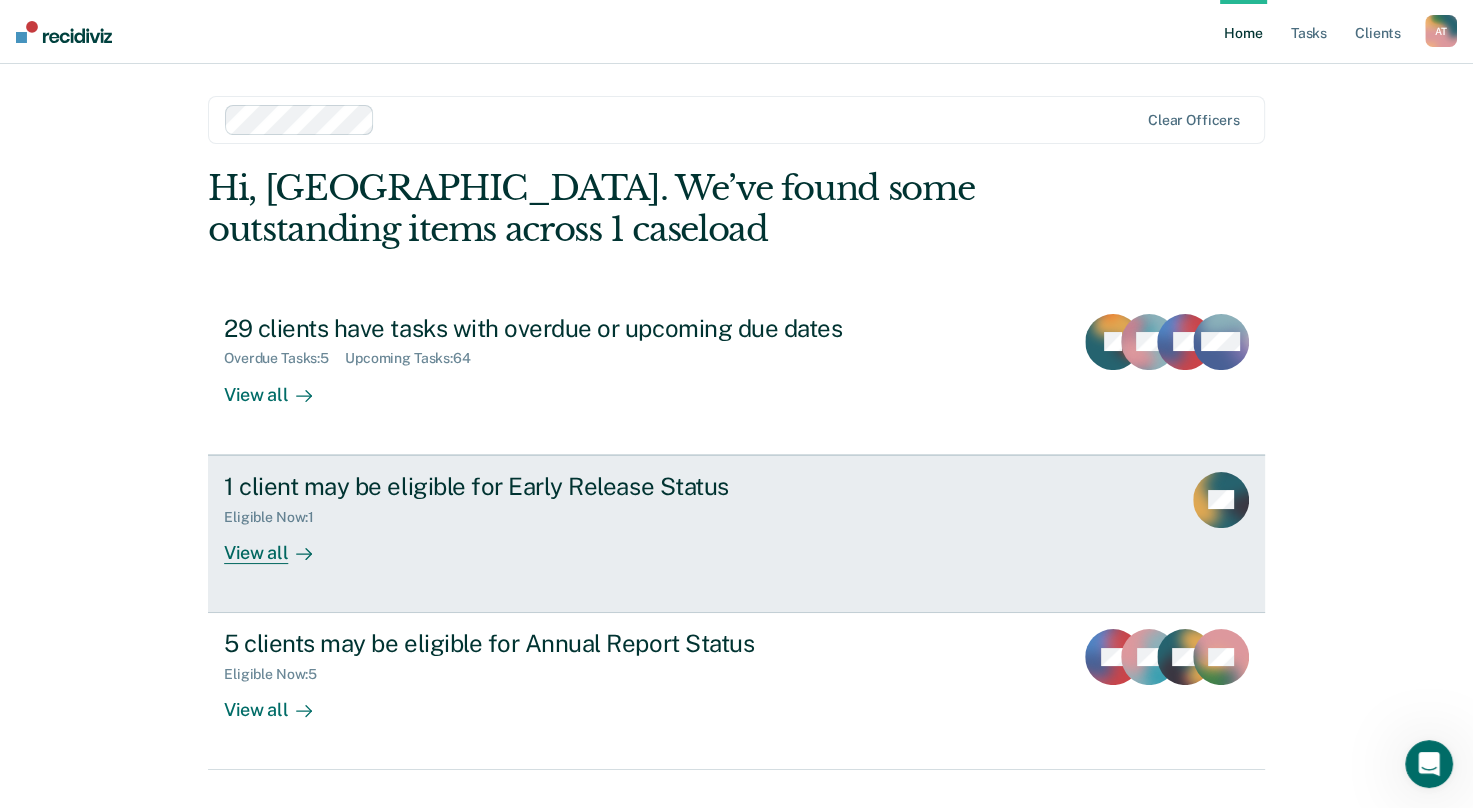scroll, scrollTop: 41, scrollLeft: 0, axis: vertical 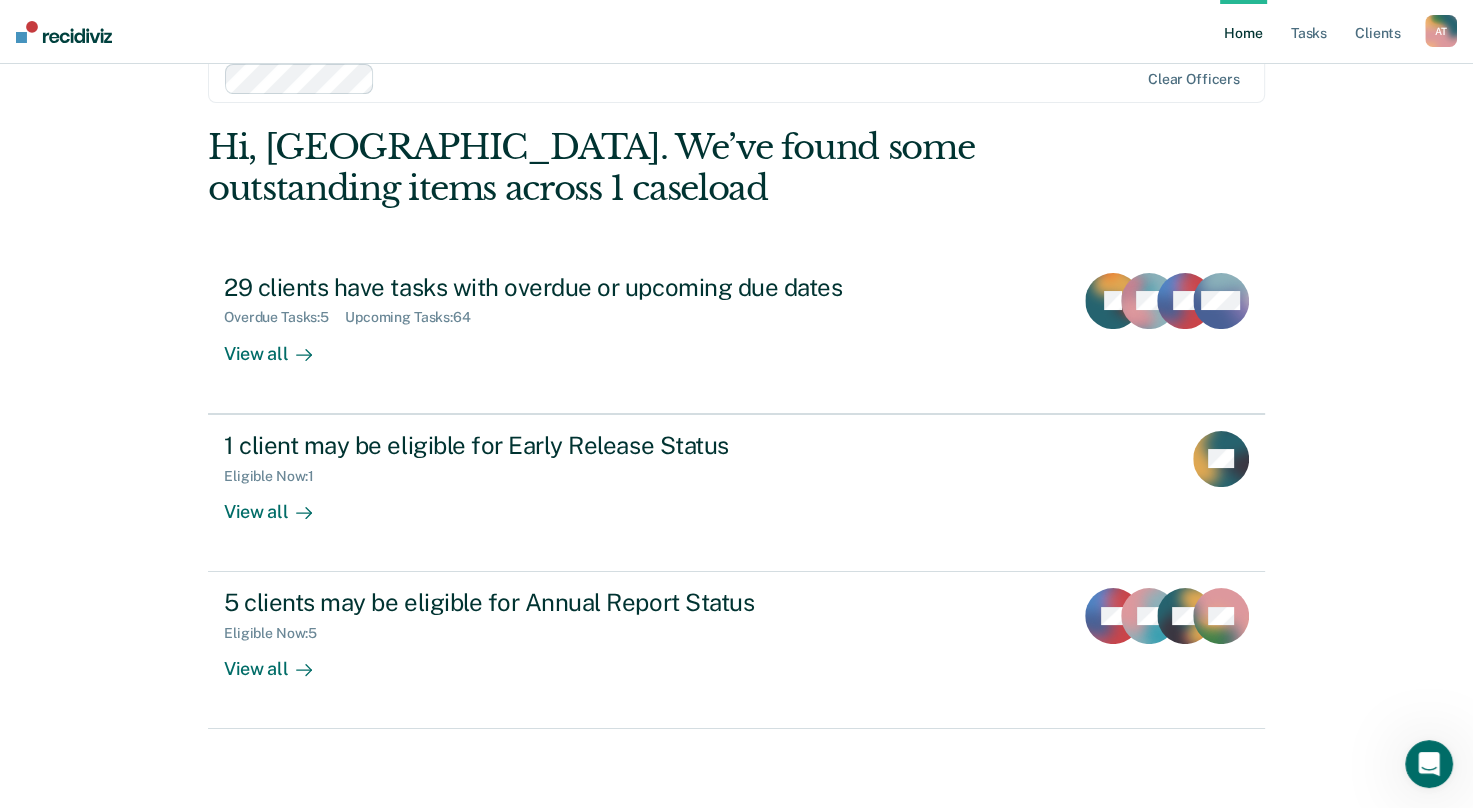 click on "Home" at bounding box center (1243, 32) 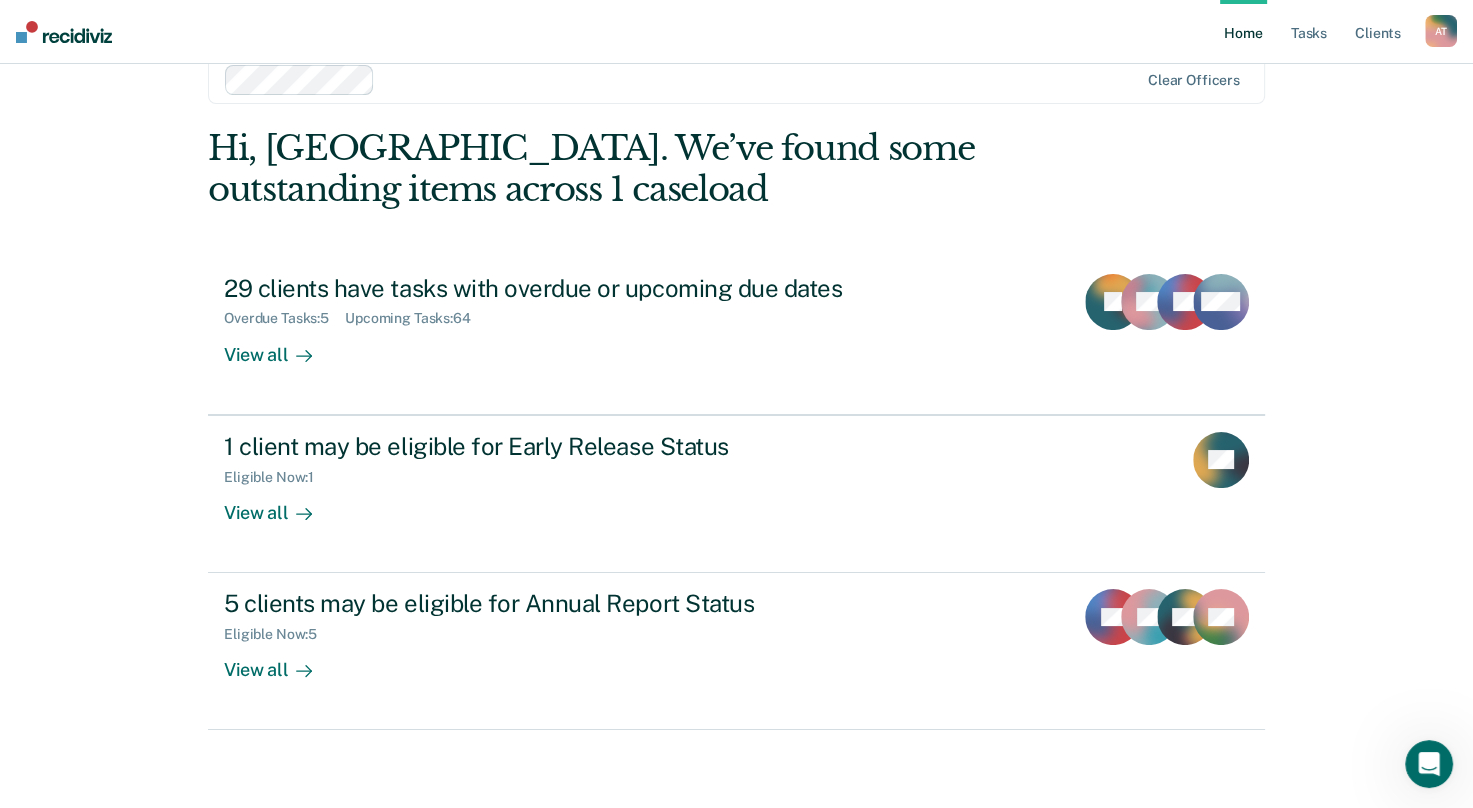 scroll, scrollTop: 41, scrollLeft: 0, axis: vertical 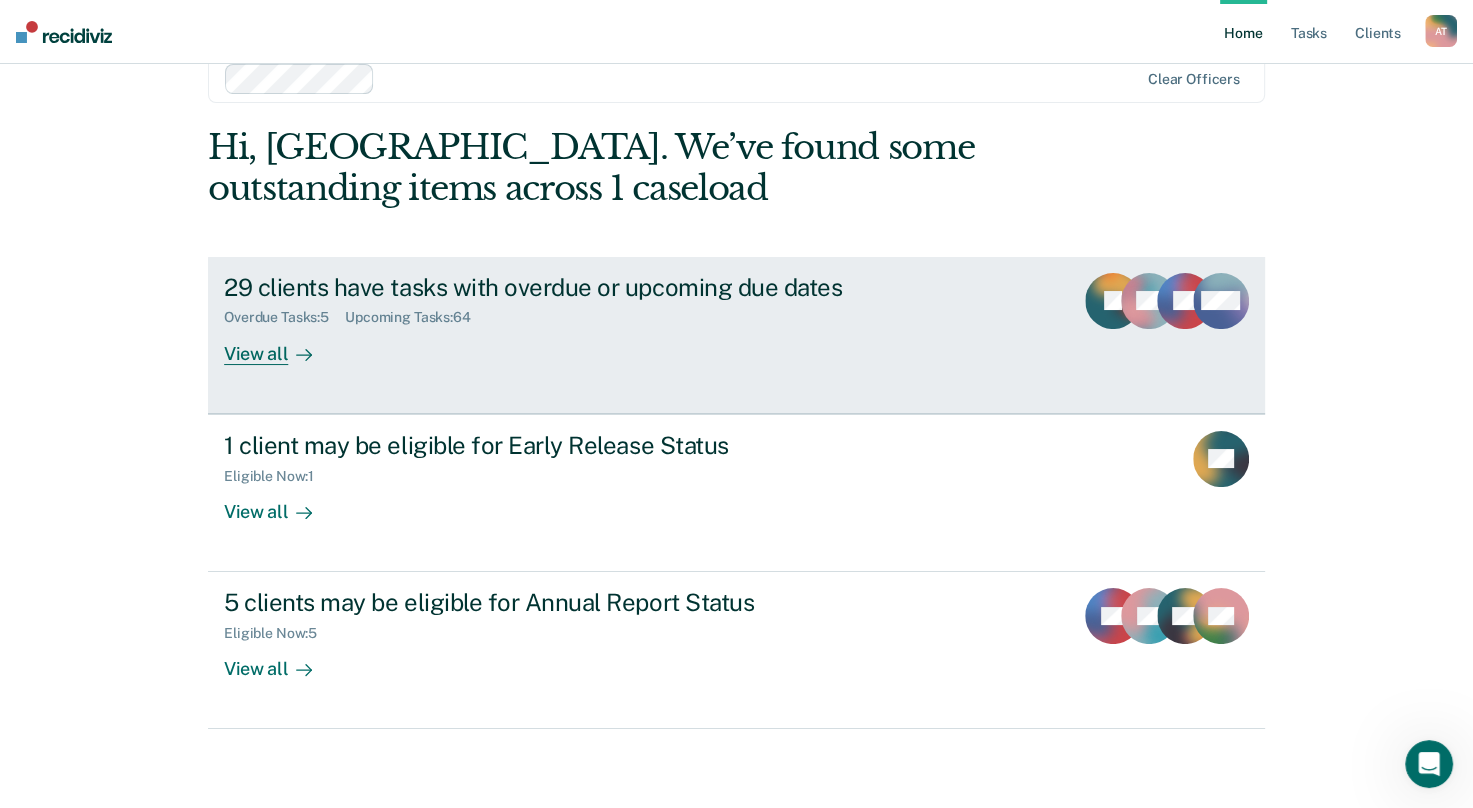 click on "29 clients have tasks with overdue or upcoming due dates Overdue Tasks :  5 Upcoming Tasks :  64 View all" at bounding box center [599, 319] 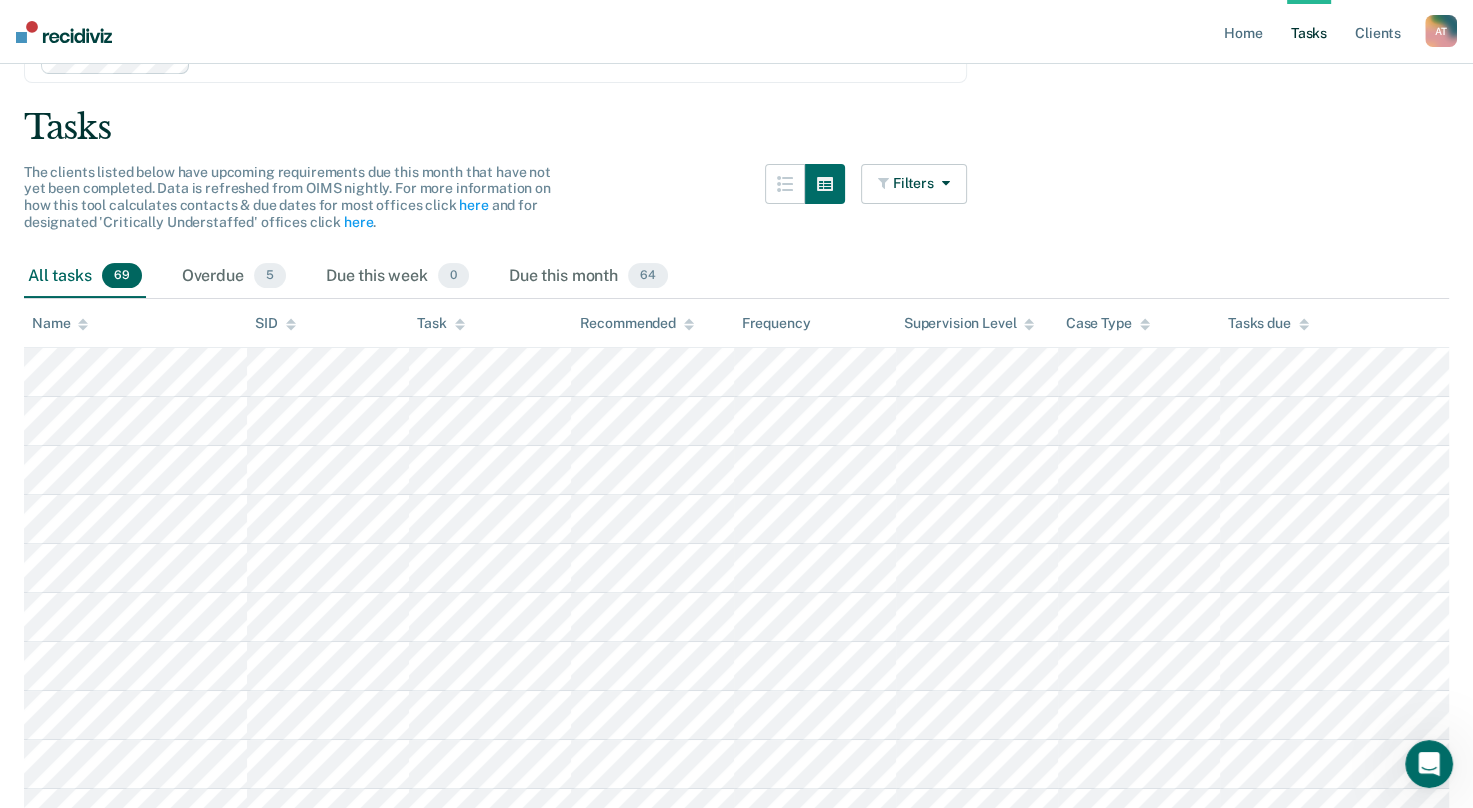scroll, scrollTop: 0, scrollLeft: 0, axis: both 